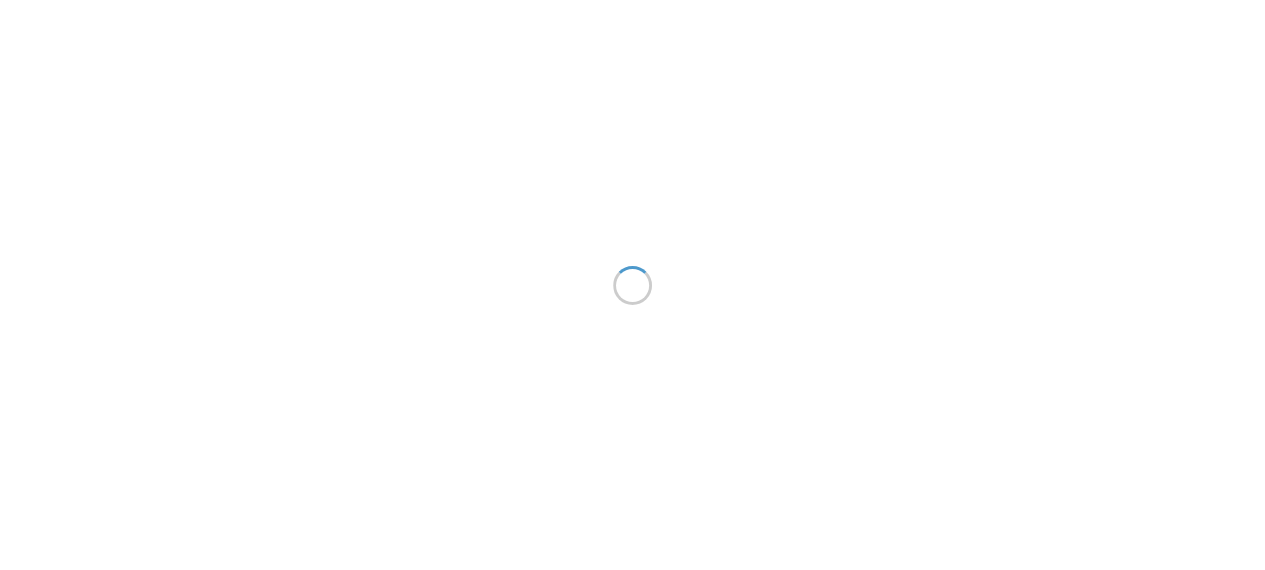 scroll, scrollTop: 0, scrollLeft: 0, axis: both 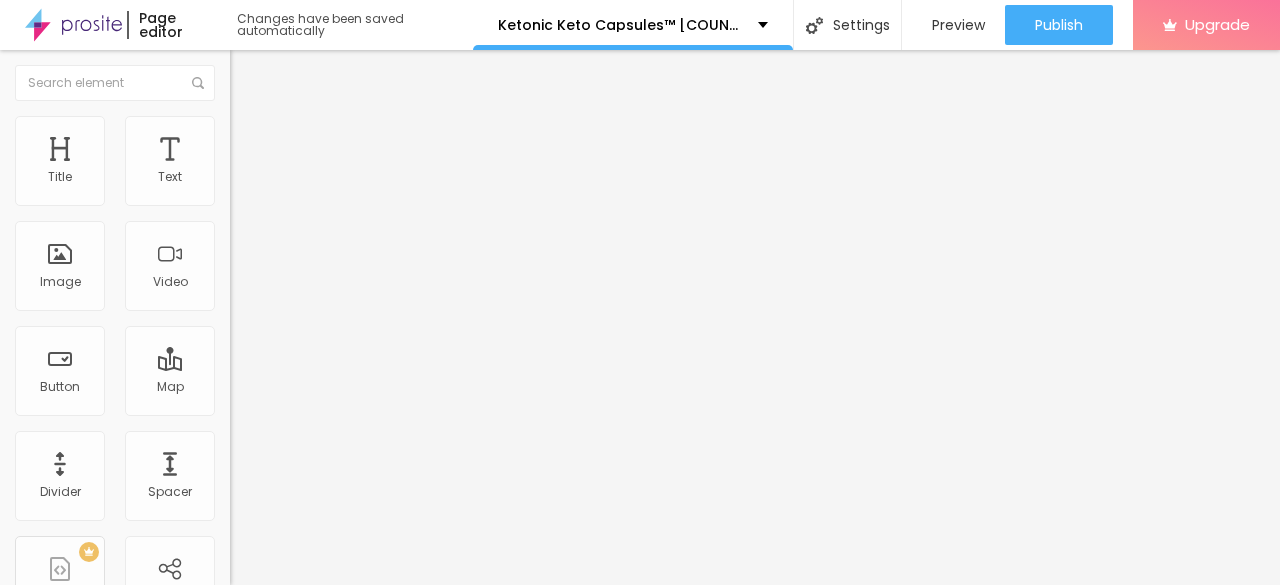 click 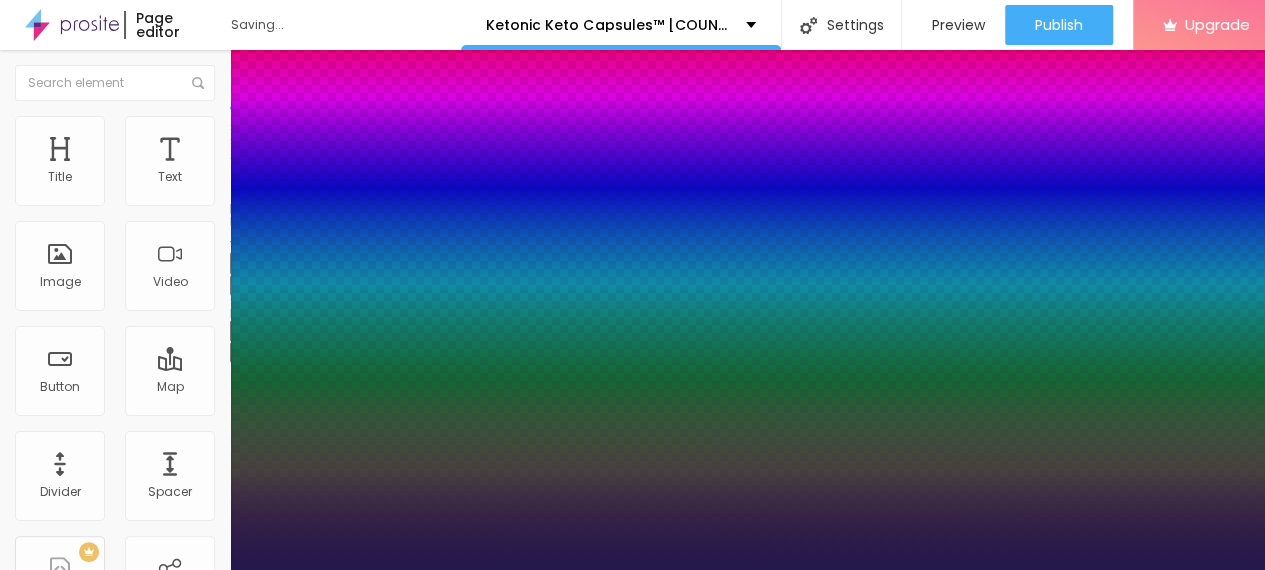 drag, startPoint x: 380, startPoint y: 510, endPoint x: 412, endPoint y: 501, distance: 33.24154 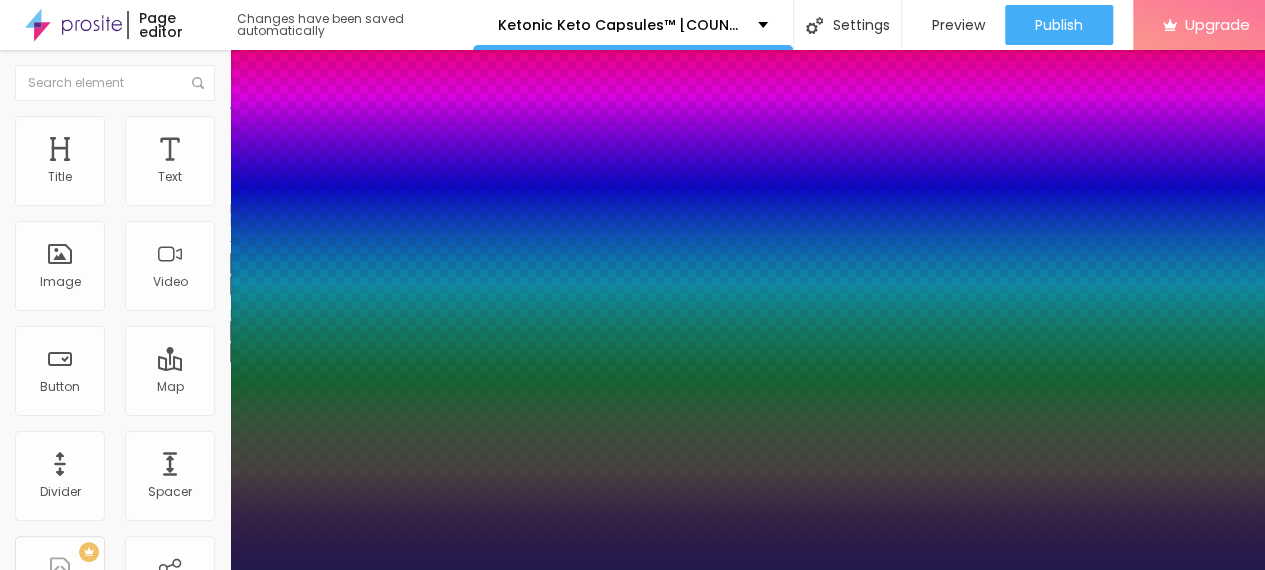 select on "AnonymousPro-Bold" 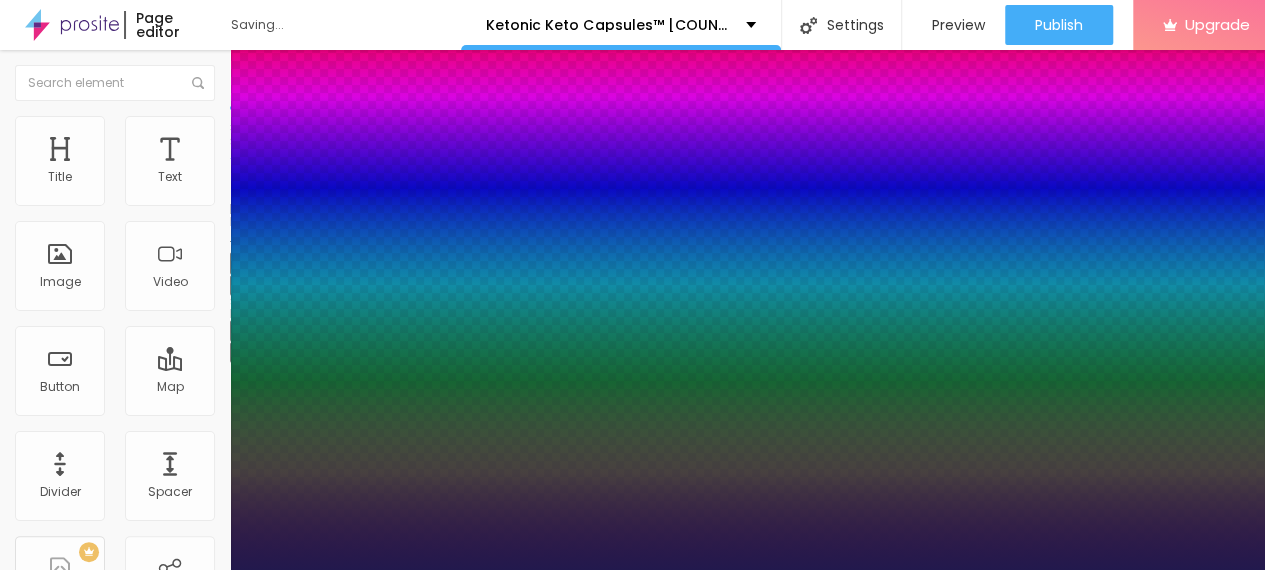 type on "1" 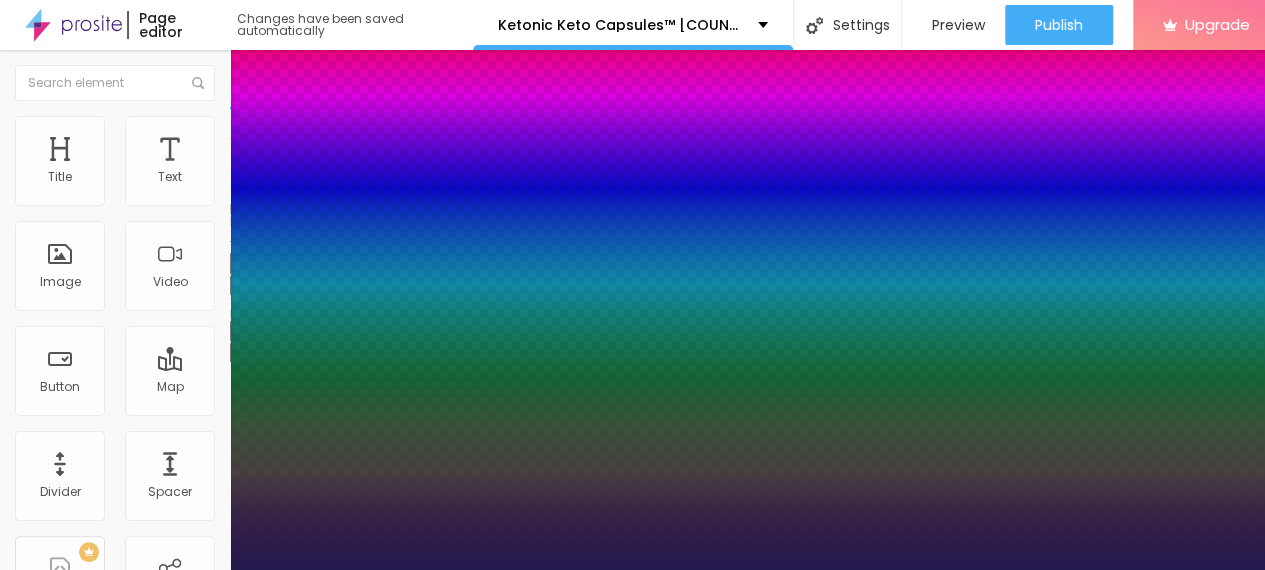 click on "AbrilFatface-Regular Actor-Regular Alegreya AlegreyaBlack Alice Allan-Bold Allan-Regular Amaranth AmaticaSC AmaticSC Amita-Bold Amita-Regular Anaheim AnonymousPro-Bold AnonymousPro-Italic AnonymousPro-Regular Arapey Archivo-Bold Archivo-Italic Archivo-Regular ArefRuqaa Arsenal-Bold Arsenal-Italic Arsenal-Regular Arvo Assistant AssistantLight AveriaLibre AveriaLibreLight AveriaSansLibre-Bold AveriaSansLibre-Italic AveriaSansLibre-Regular Bangers-Regular Bentham-Regular Bevan-Regular BioRhyme BioRhymeExtraBold BioRhymeLight Bitter BreeSerif ButterflyKids-Regular ChangaOne-Italic ChangaOne-Regular Chewy-Regular Chivo CinzelDecorative-Black CinzelDecorative-Bold CinzelDecorative-Regular Comfortaa-Bold Comfortaa-Light Comfortaa-Regular ComingSoon Cookie-Regular Corben-Bold Corben-Regular Cormorant CormorantGeramond-Bold CormorantGeramond-Italic CormorantGeramond-Medium CormorantGeramond-Regular CormorantLight Cousine-Bold Cousine-Italic Cousine-Regular Creepster-Regular CrimsonText CrimsonTextBold Cuprum FjallaOne" at bounding box center (107, 592) 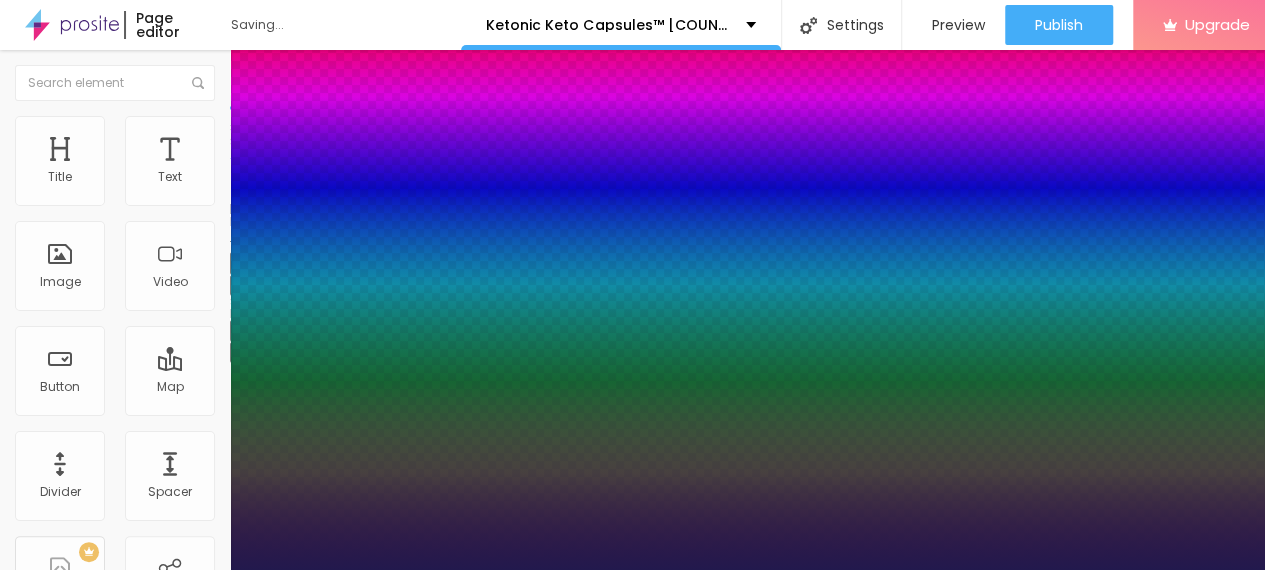 type on "1" 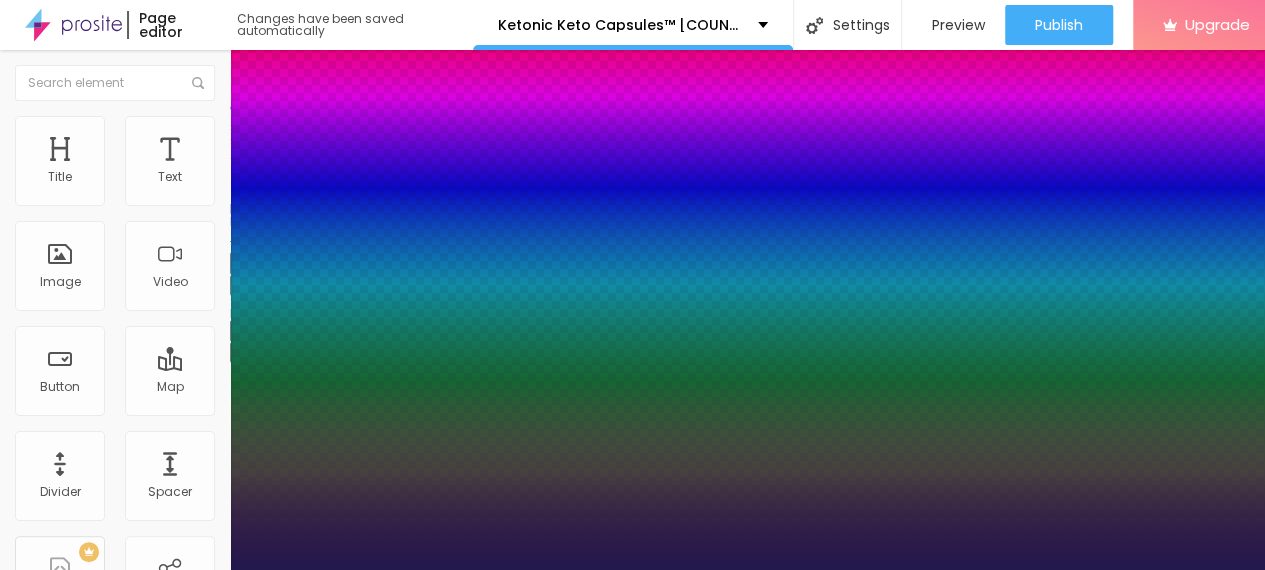 type on "73" 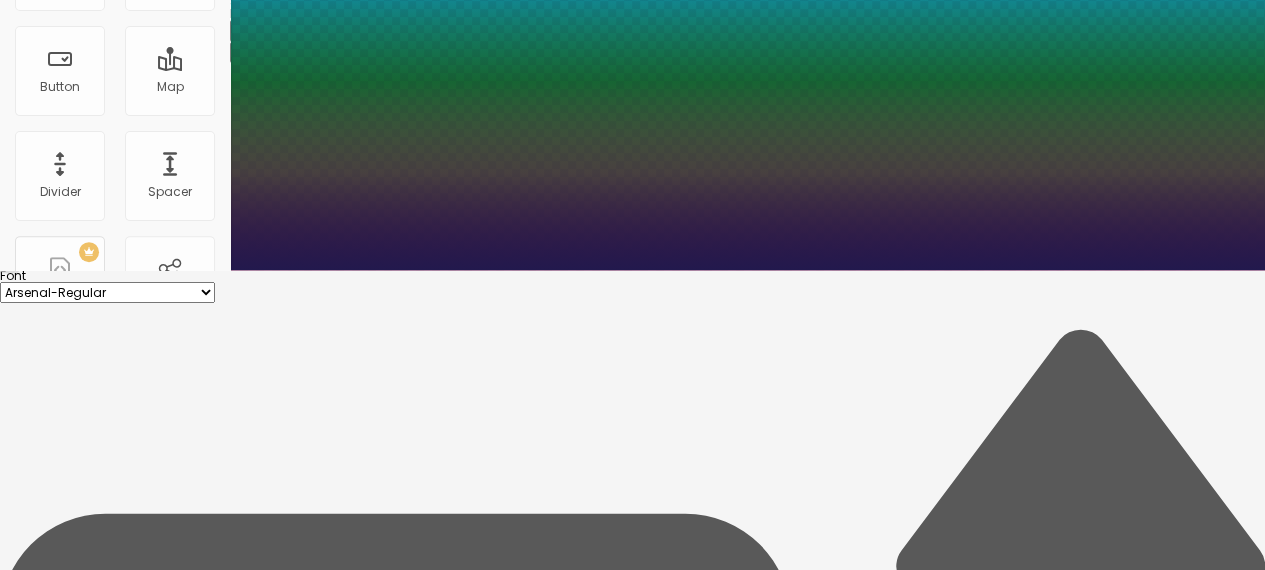scroll, scrollTop: 100, scrollLeft: 0, axis: vertical 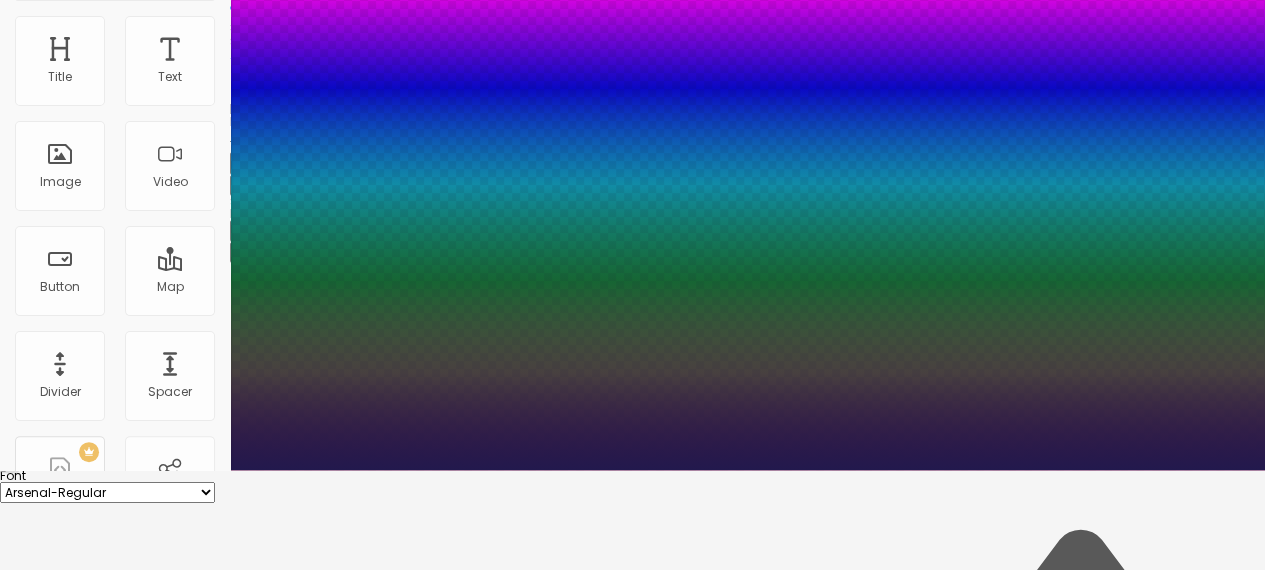 type on "1" 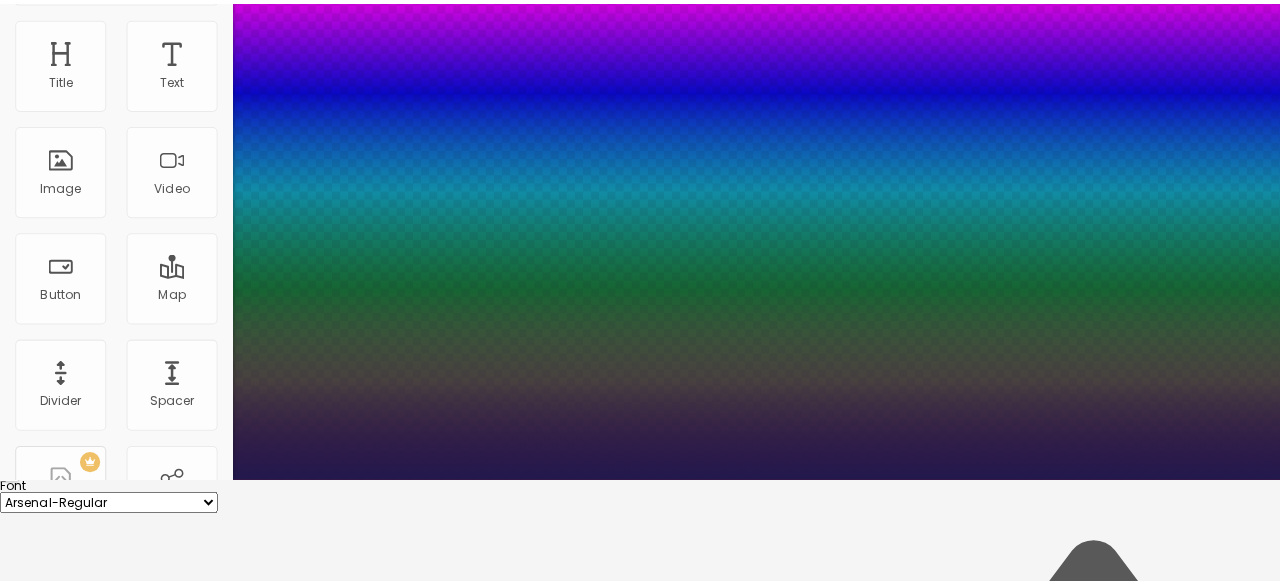 scroll, scrollTop: 0, scrollLeft: 0, axis: both 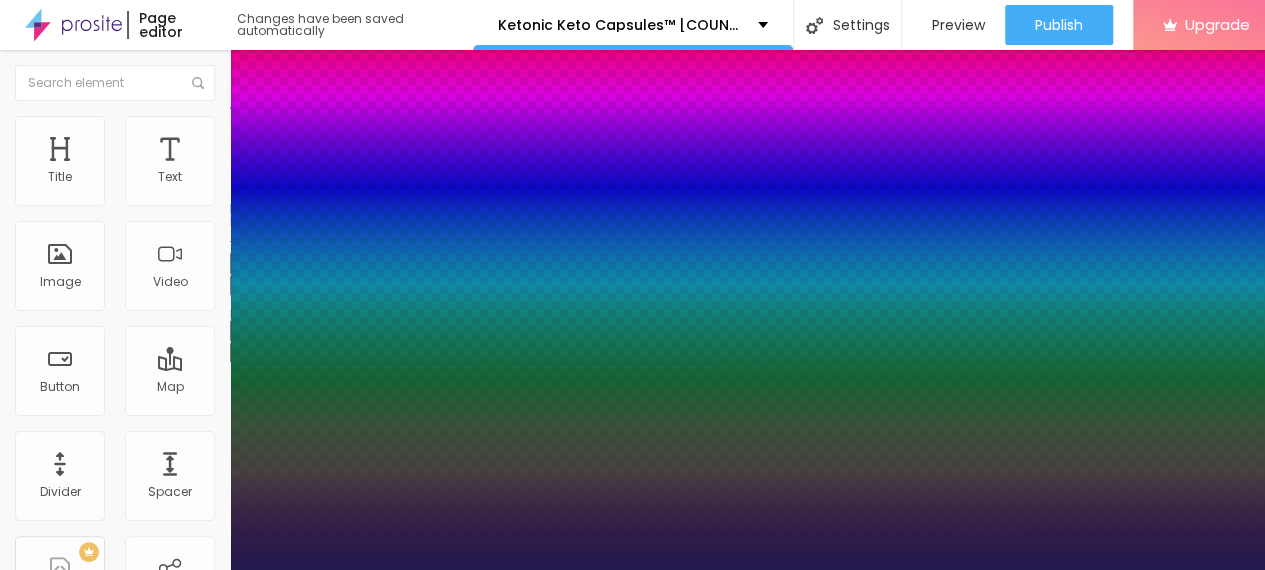 click at bounding box center (632, 570) 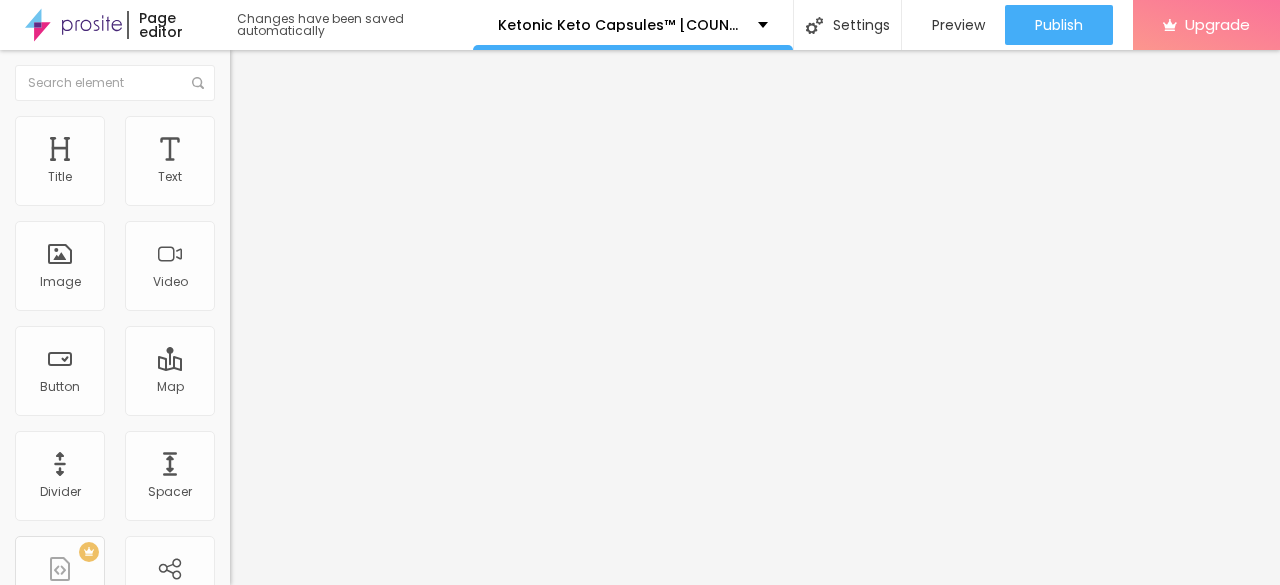 click on "Edit Title" at bounding box center (290, 73) 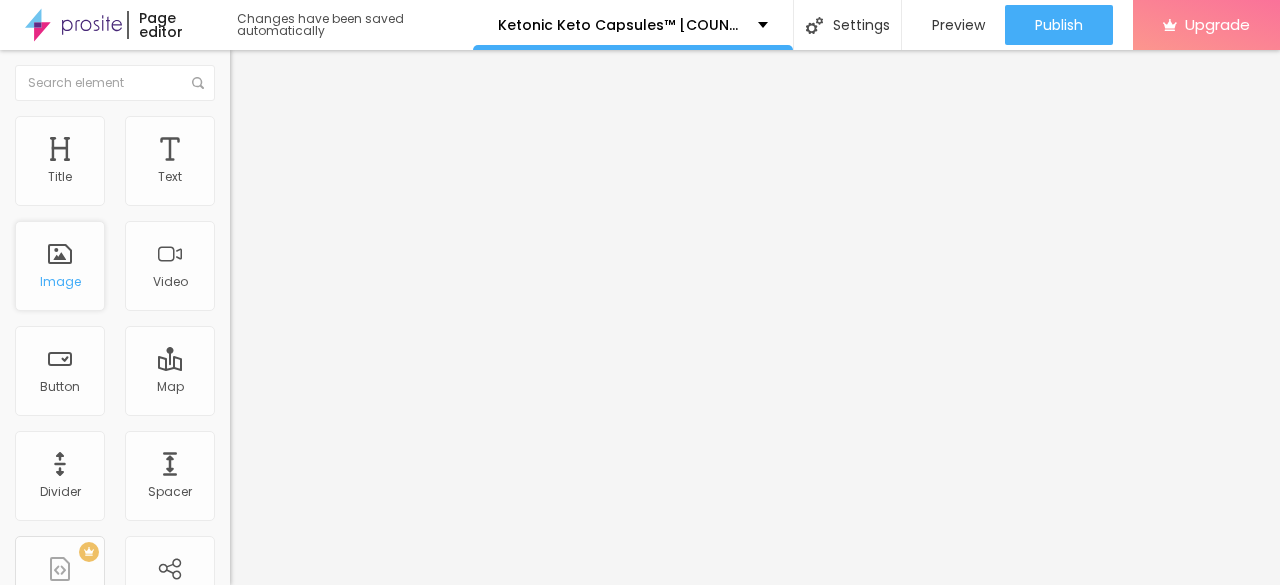 drag, startPoint x: 98, startPoint y: 290, endPoint x: 84, endPoint y: 288, distance: 14.142136 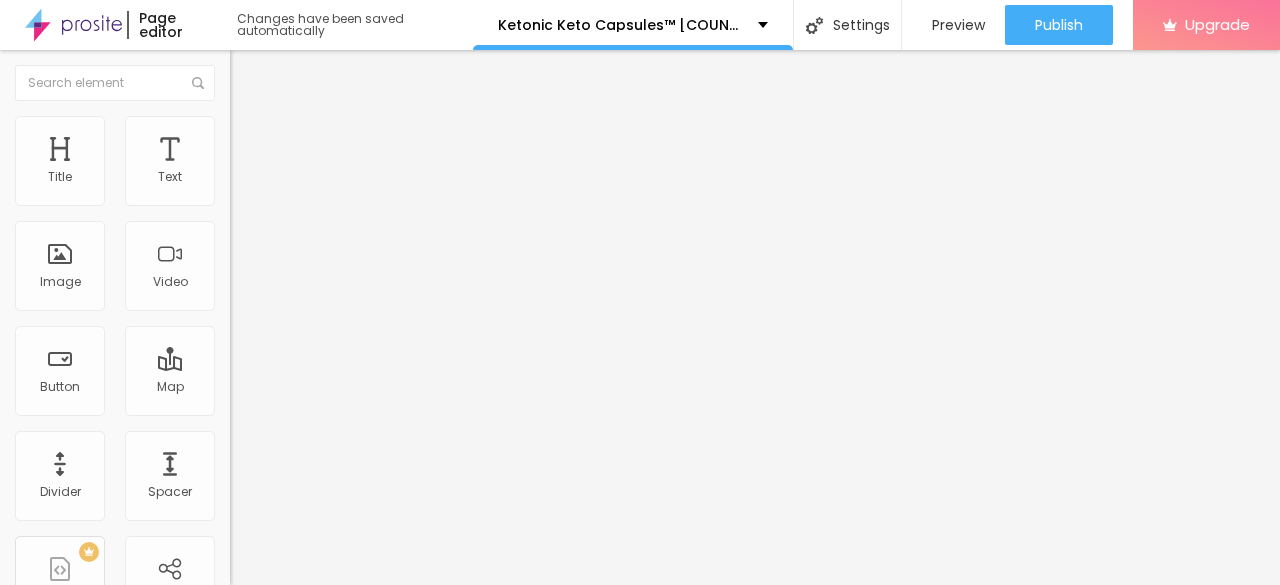 click on "Add image" at bounding box center (271, 163) 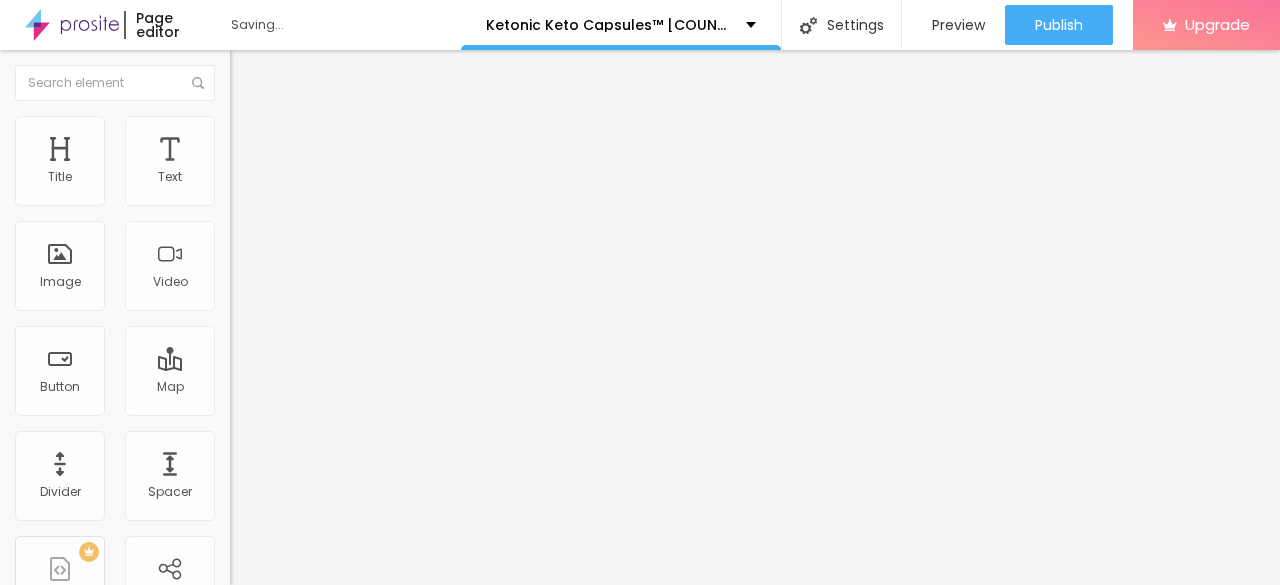 click on "Edit Image" at bounding box center [297, 73] 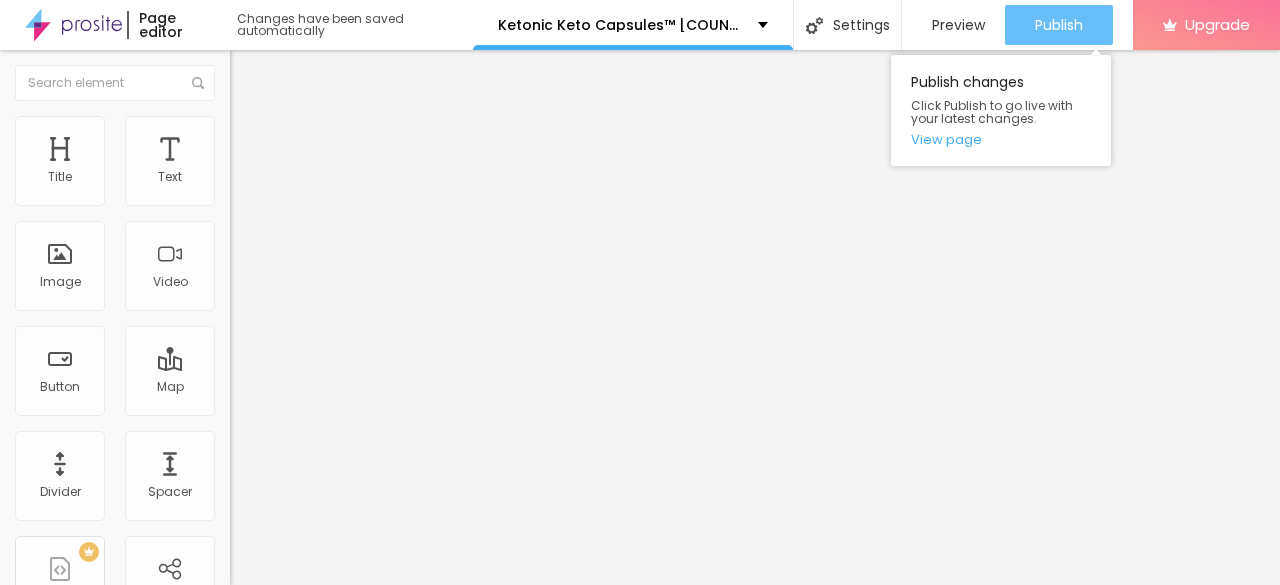 click on "Publish" at bounding box center [1059, 25] 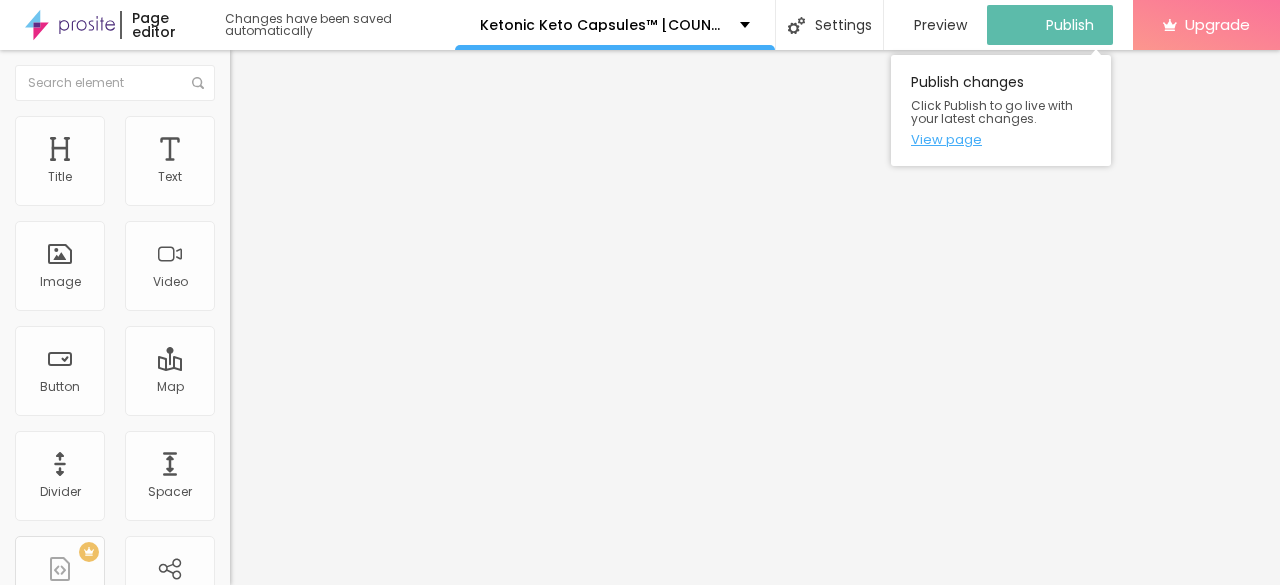 click on "View page" at bounding box center [1001, 139] 